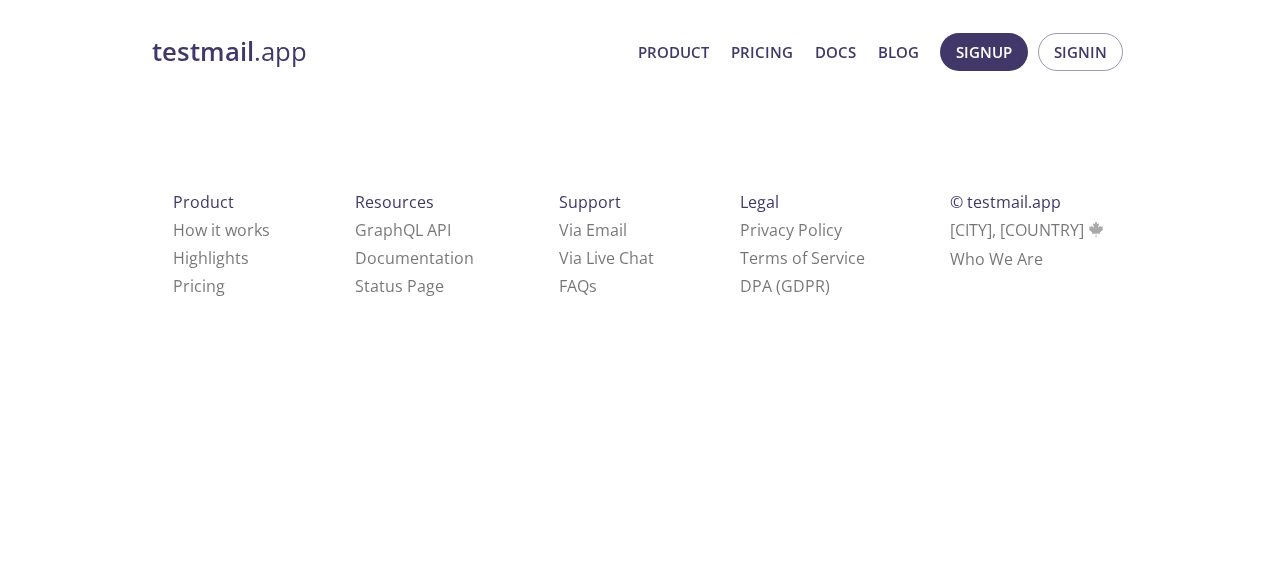 scroll, scrollTop: 0, scrollLeft: 0, axis: both 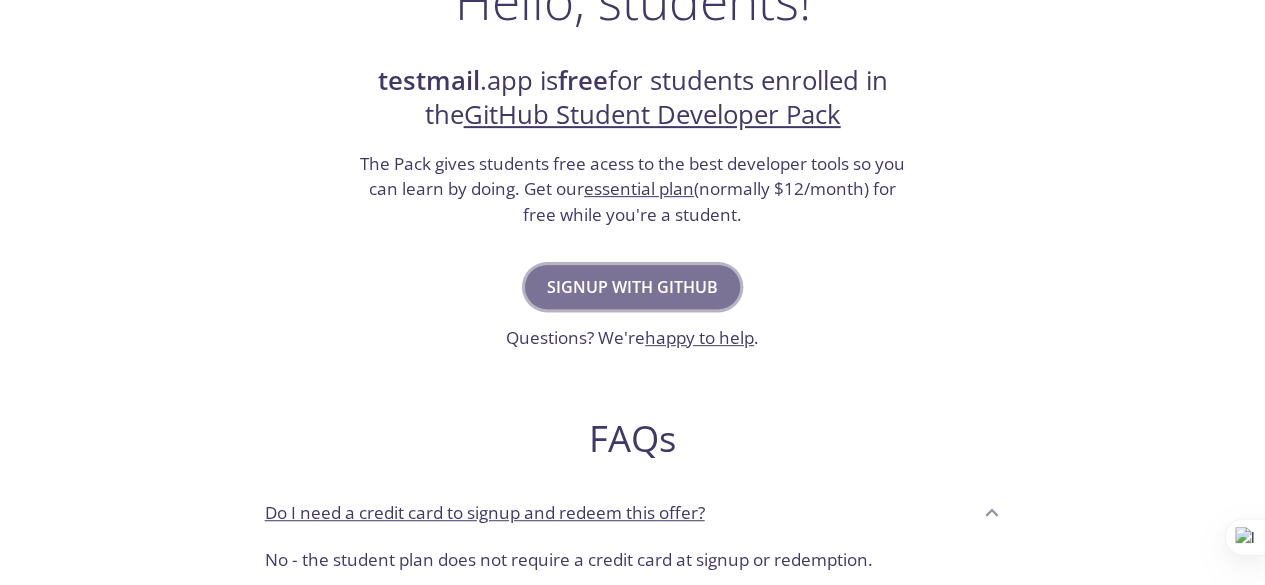 click on "Signup with GitHub" at bounding box center (632, 287) 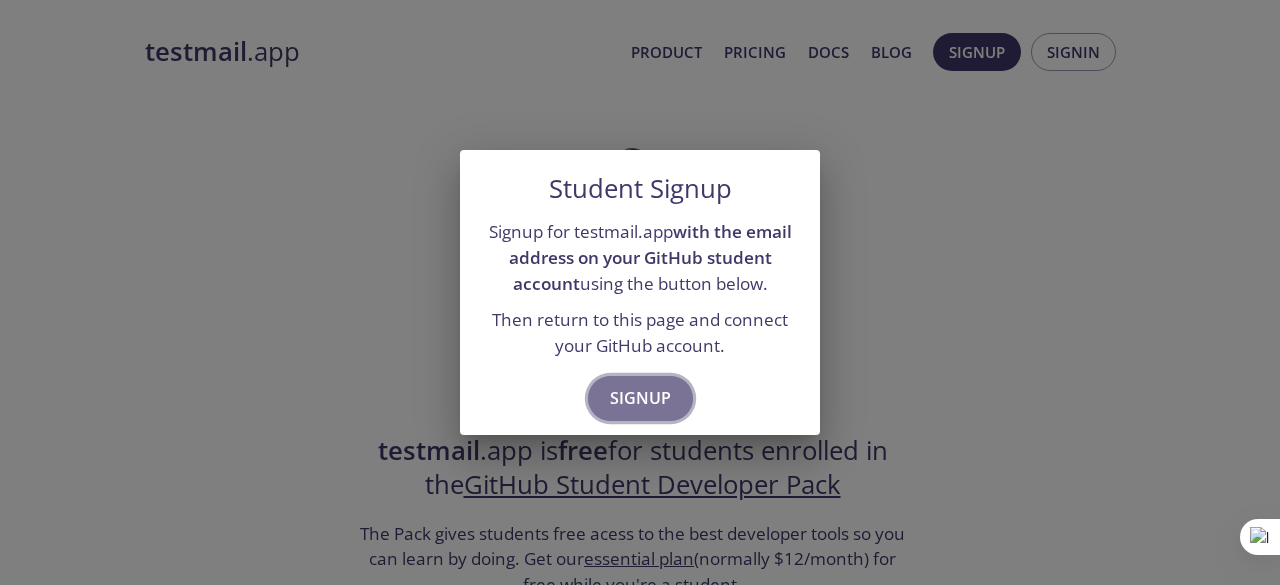 click on "Signup" at bounding box center (640, 398) 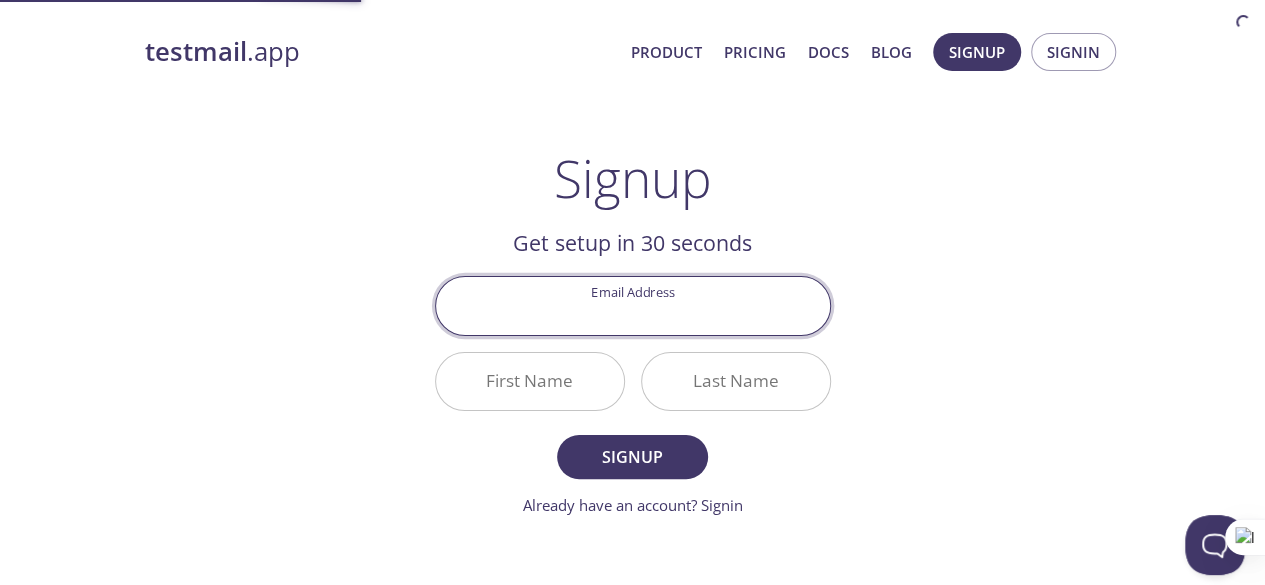 scroll, scrollTop: 0, scrollLeft: 0, axis: both 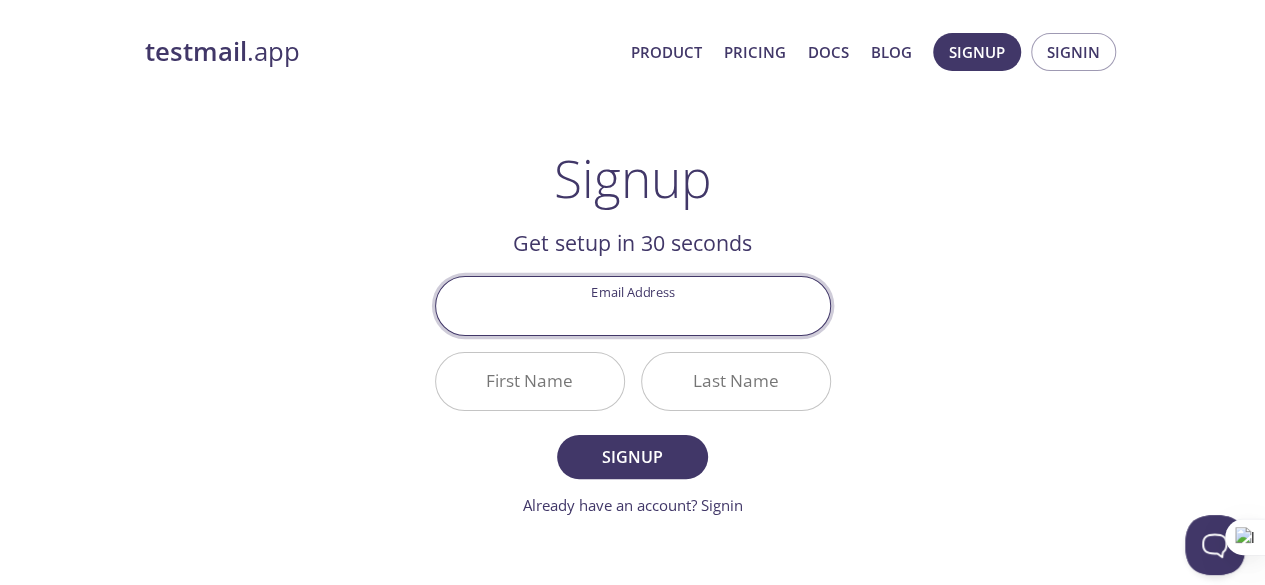 click on "Email Address" at bounding box center [633, 305] 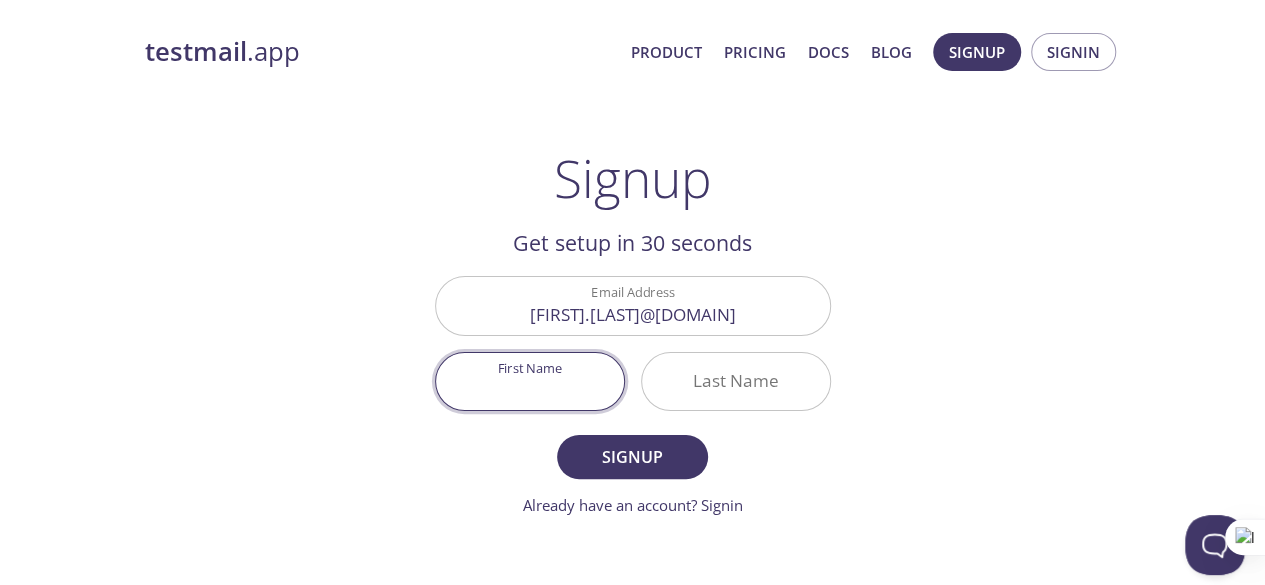 click on "First Name" at bounding box center (530, 381) 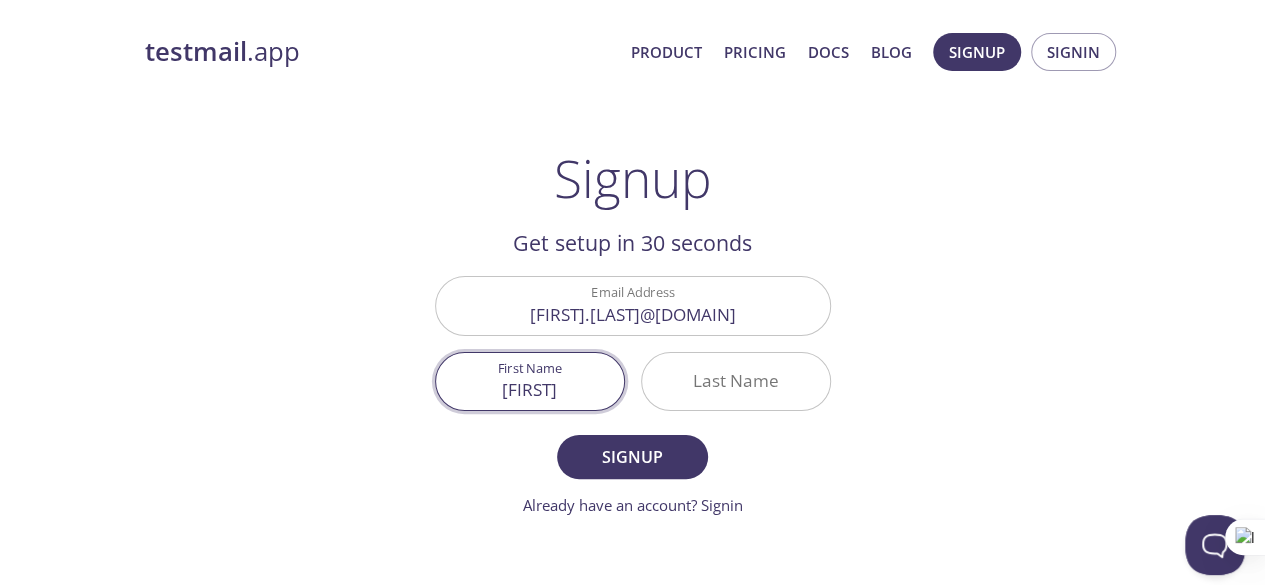 type on "[FIRST]" 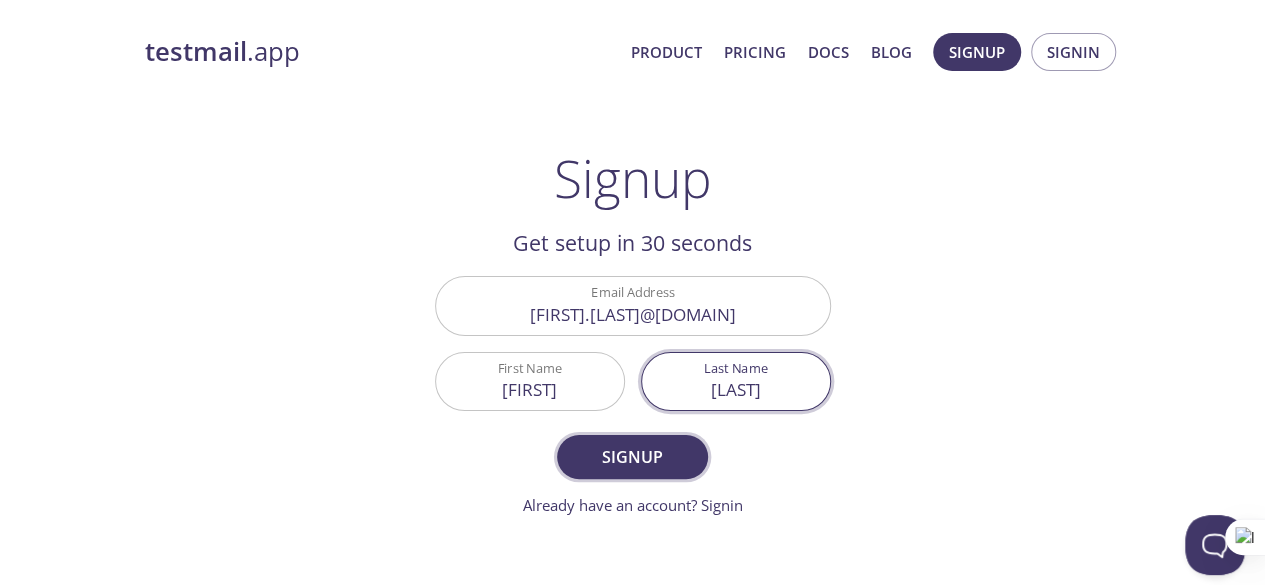 type on "[NAME]" 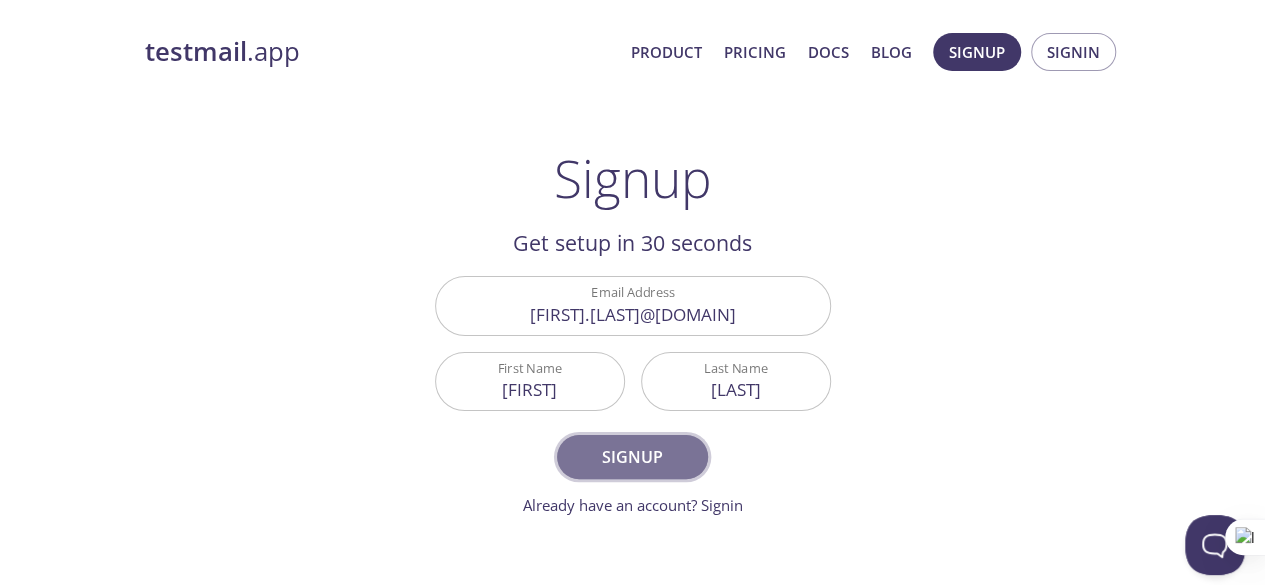 click on "Signup" at bounding box center (632, 457) 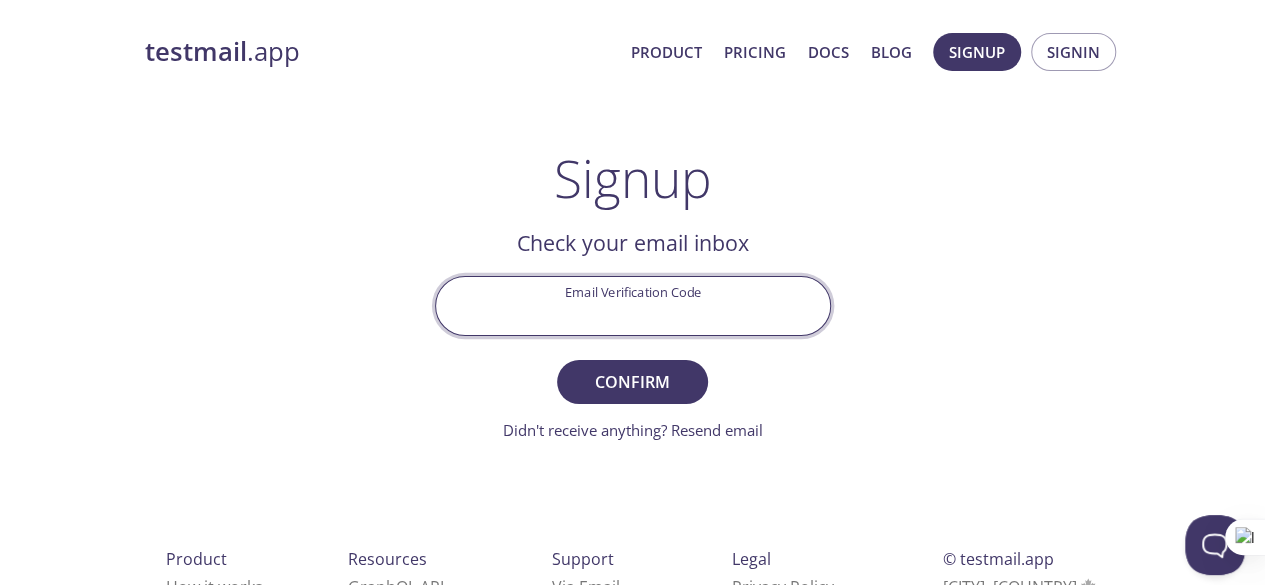 click on "Email Verification Code" at bounding box center [633, 305] 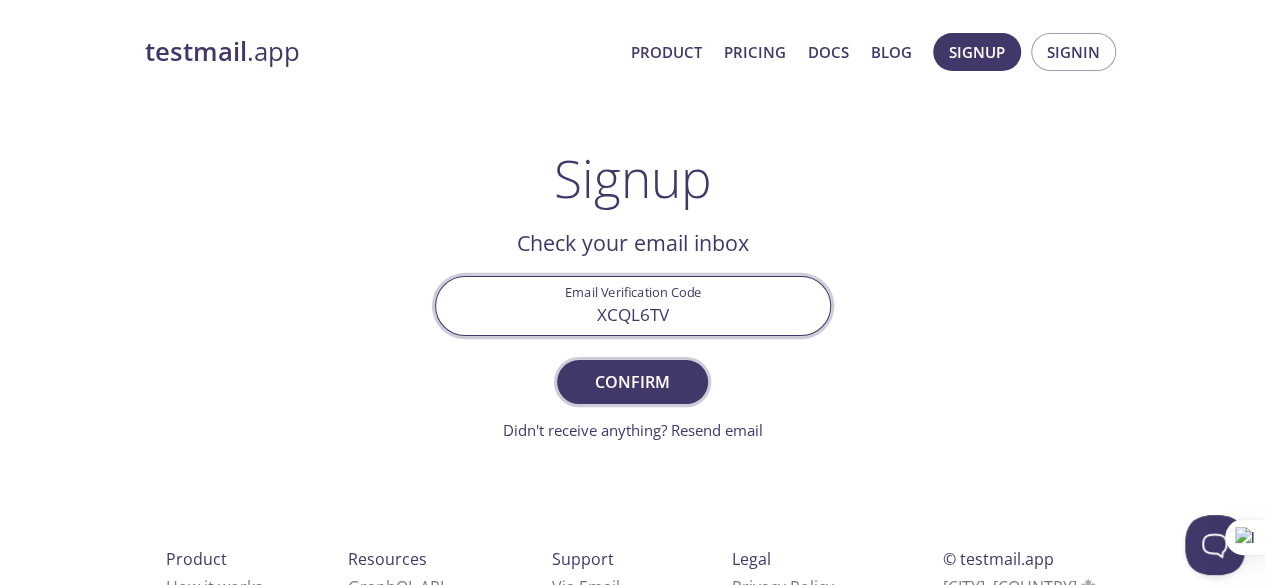 type on "XCQL6TV" 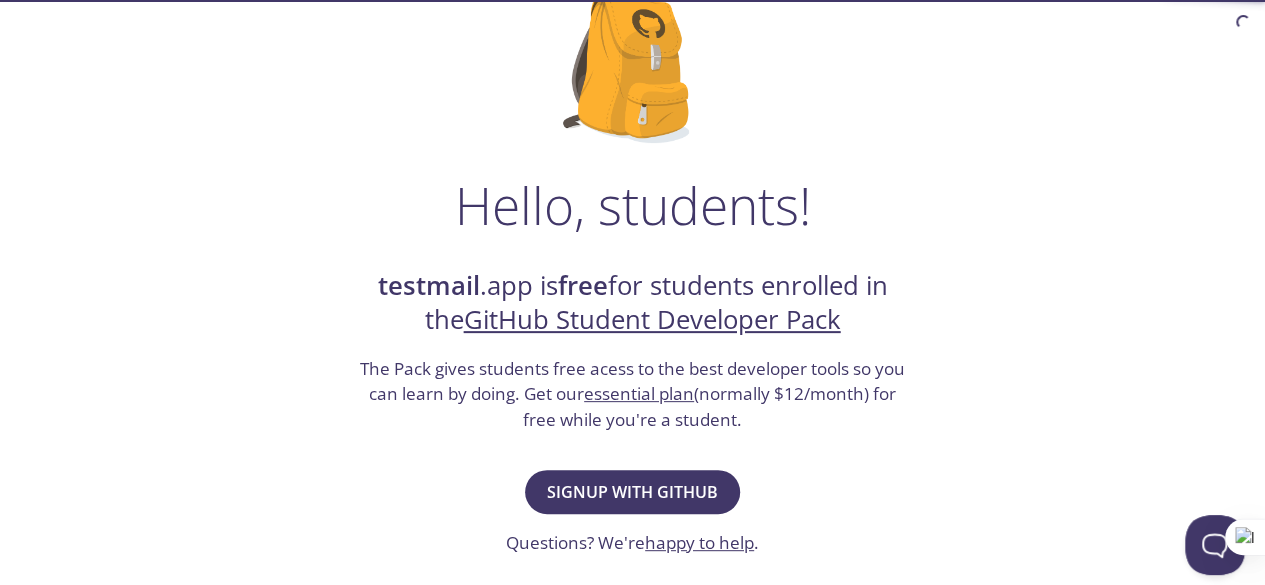 scroll, scrollTop: 164, scrollLeft: 0, axis: vertical 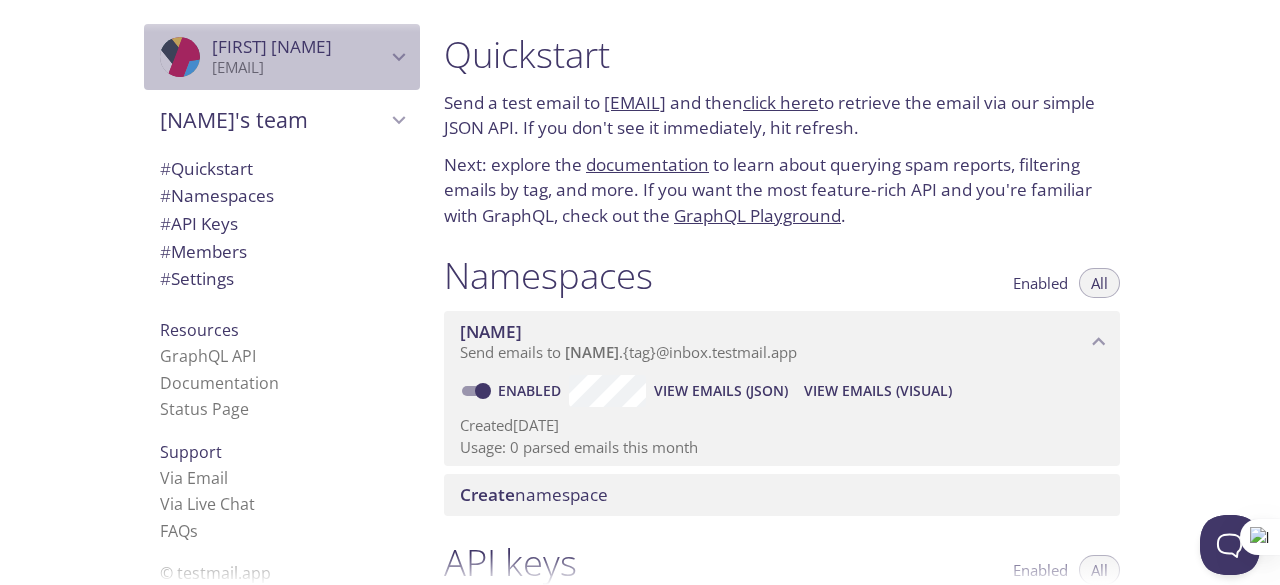 click on "[EMAIL]" at bounding box center [299, 68] 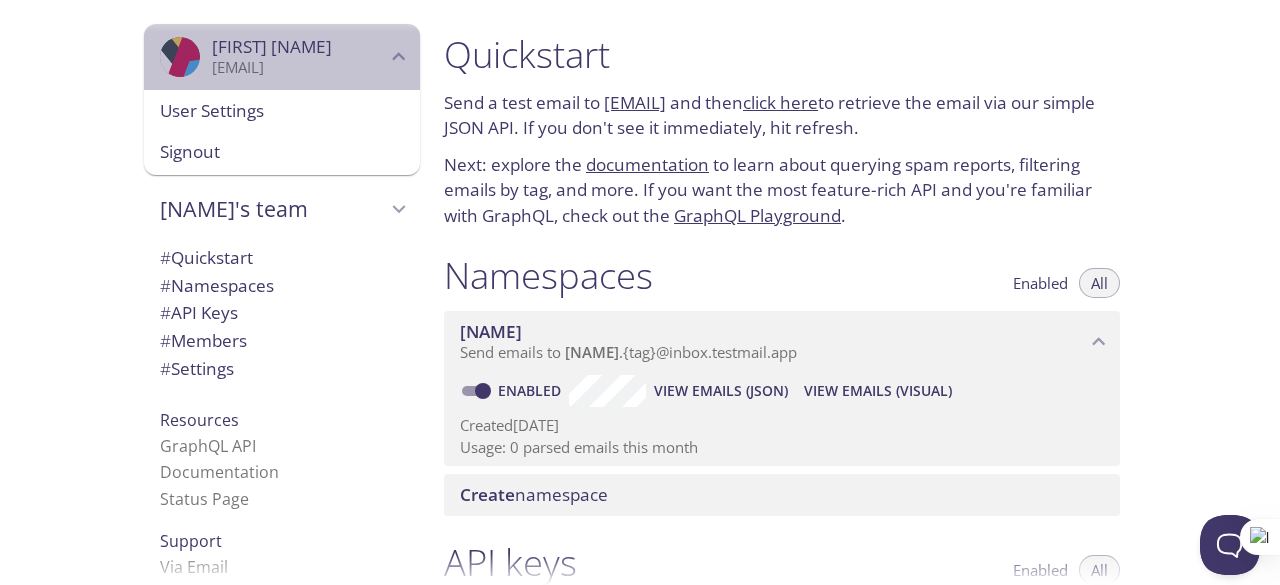 click on "[EMAIL]" at bounding box center (299, 68) 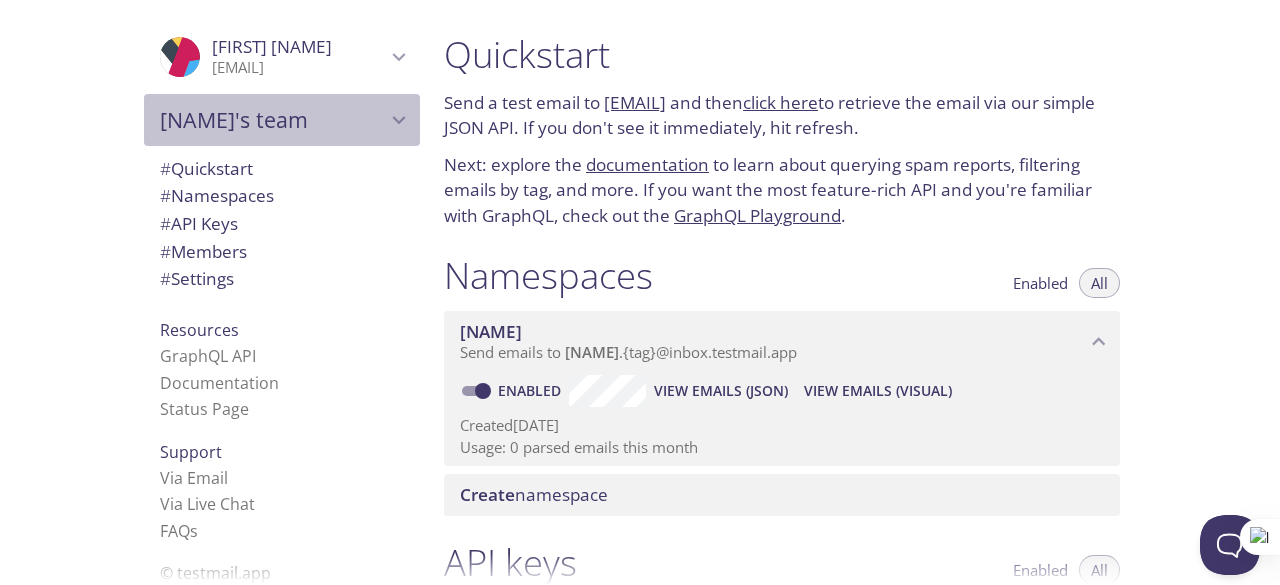 click on "[NAME]'s team" at bounding box center (282, 120) 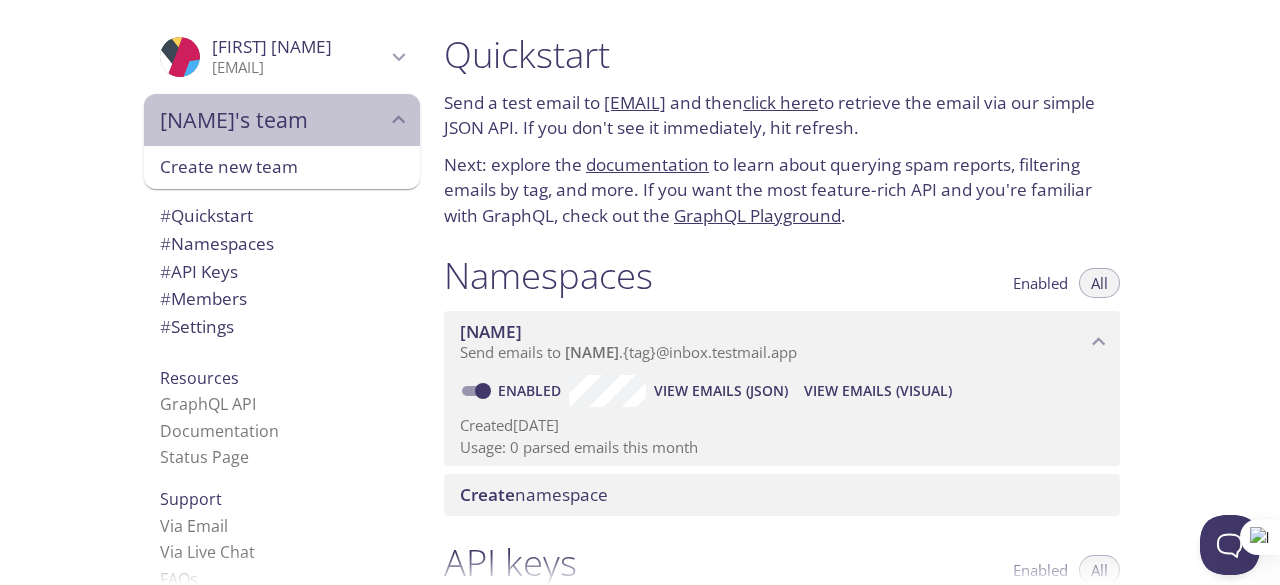 click on "[NAME]'s team" at bounding box center (273, 120) 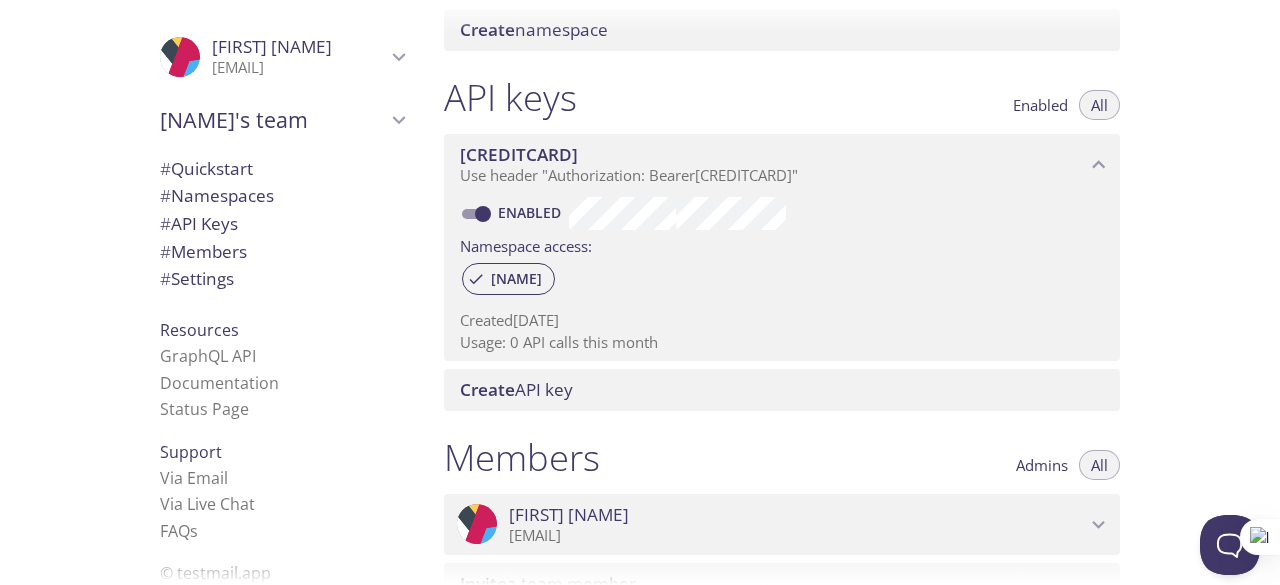 scroll, scrollTop: 467, scrollLeft: 0, axis: vertical 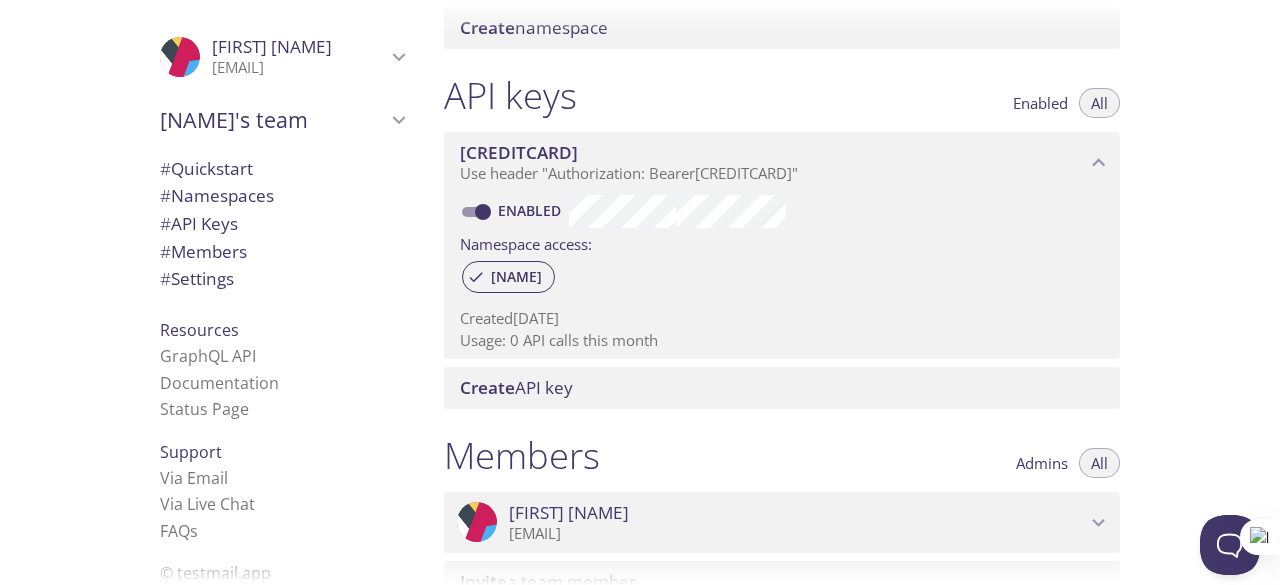 click on "GraphQL API" at bounding box center (282, 356) 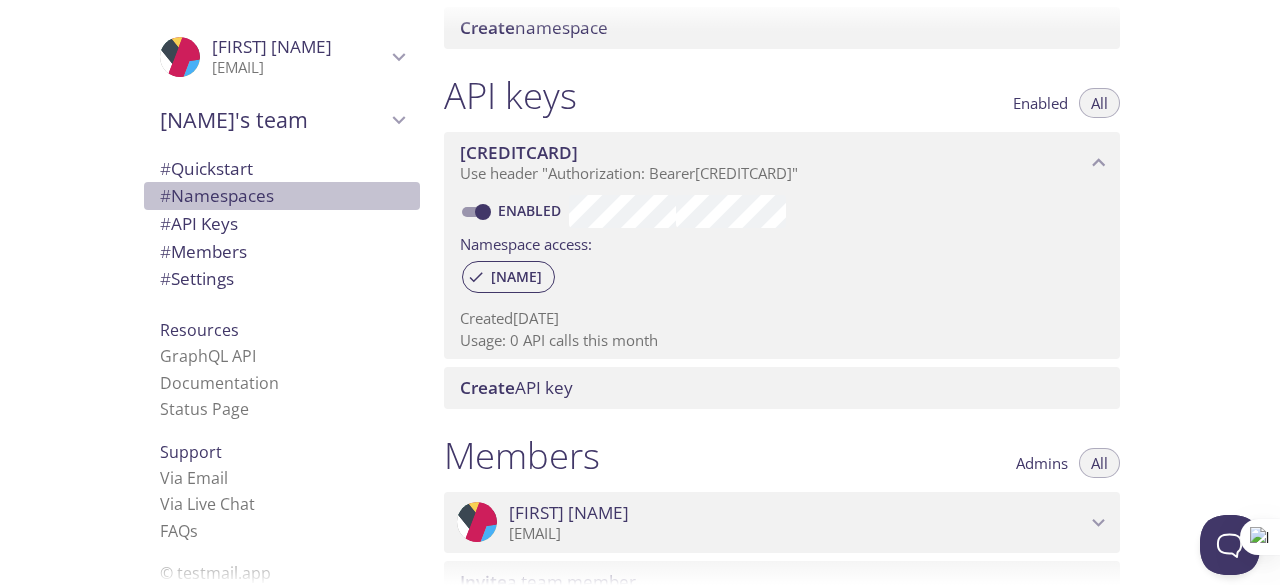 click on "#  Namespaces" at bounding box center (217, 195) 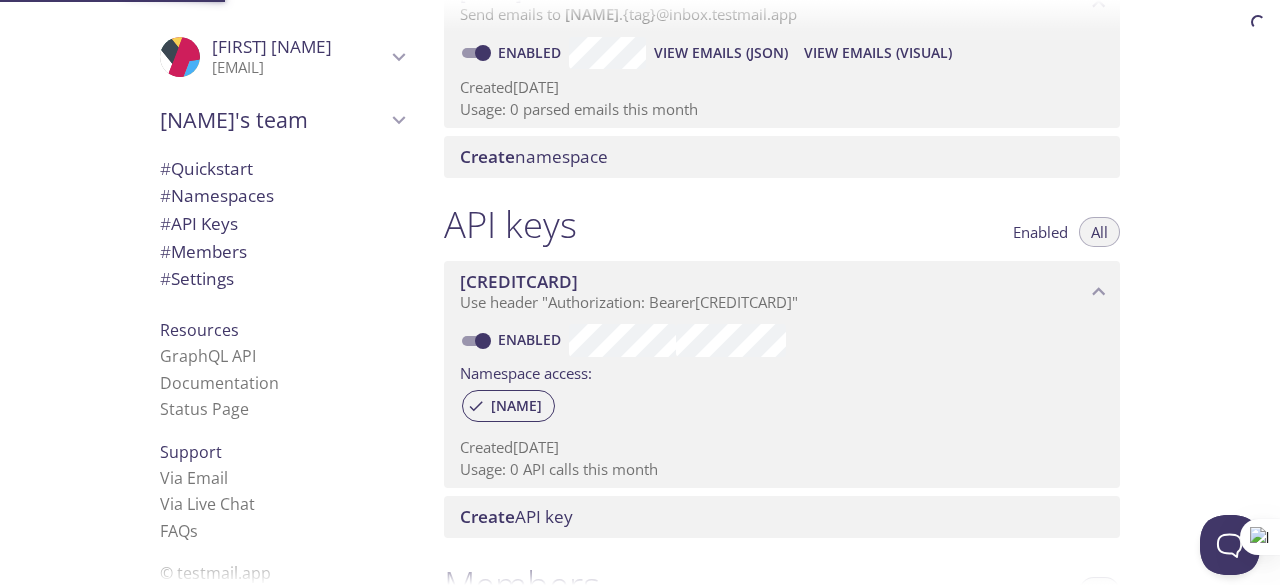 scroll, scrollTop: 252, scrollLeft: 0, axis: vertical 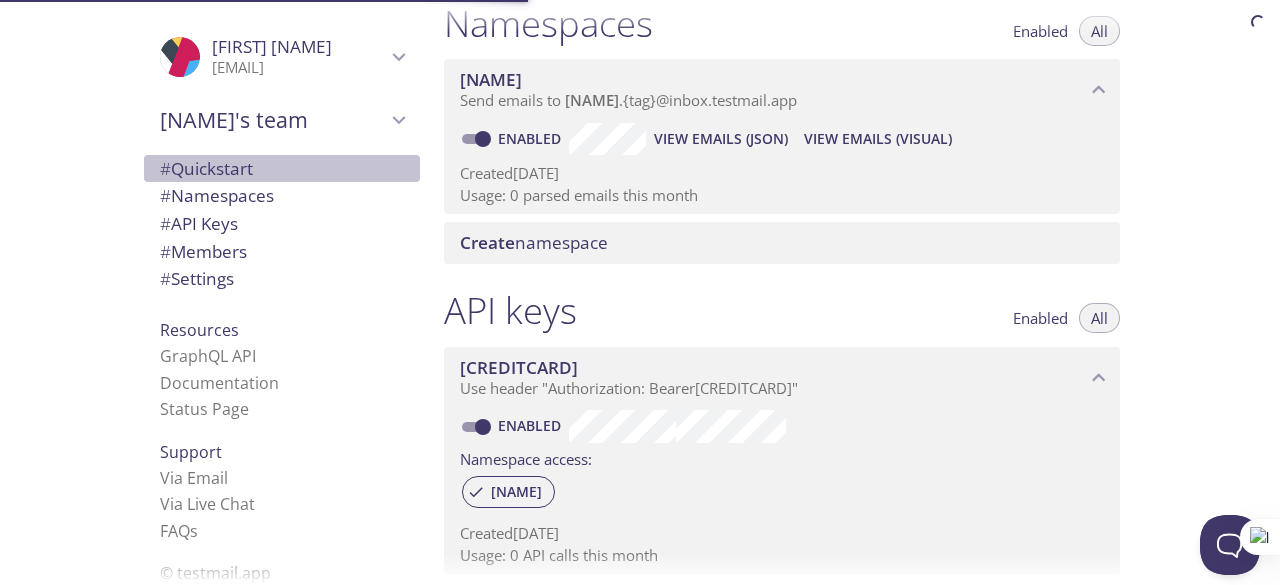 click on "#  Quickstart" at bounding box center (282, 169) 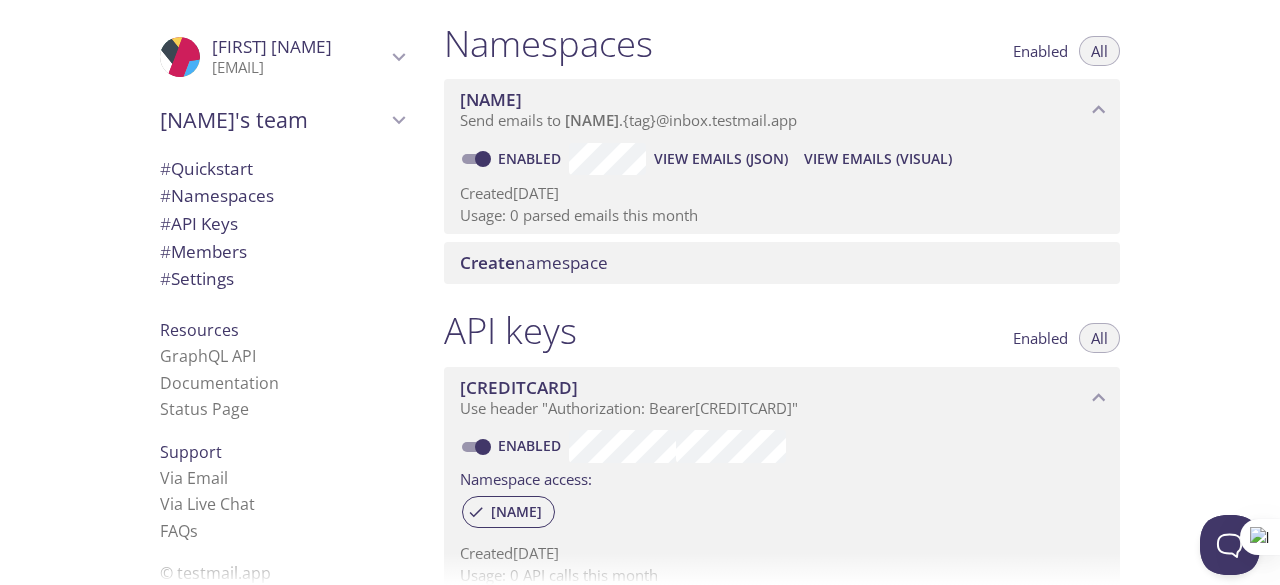 scroll, scrollTop: 247, scrollLeft: 0, axis: vertical 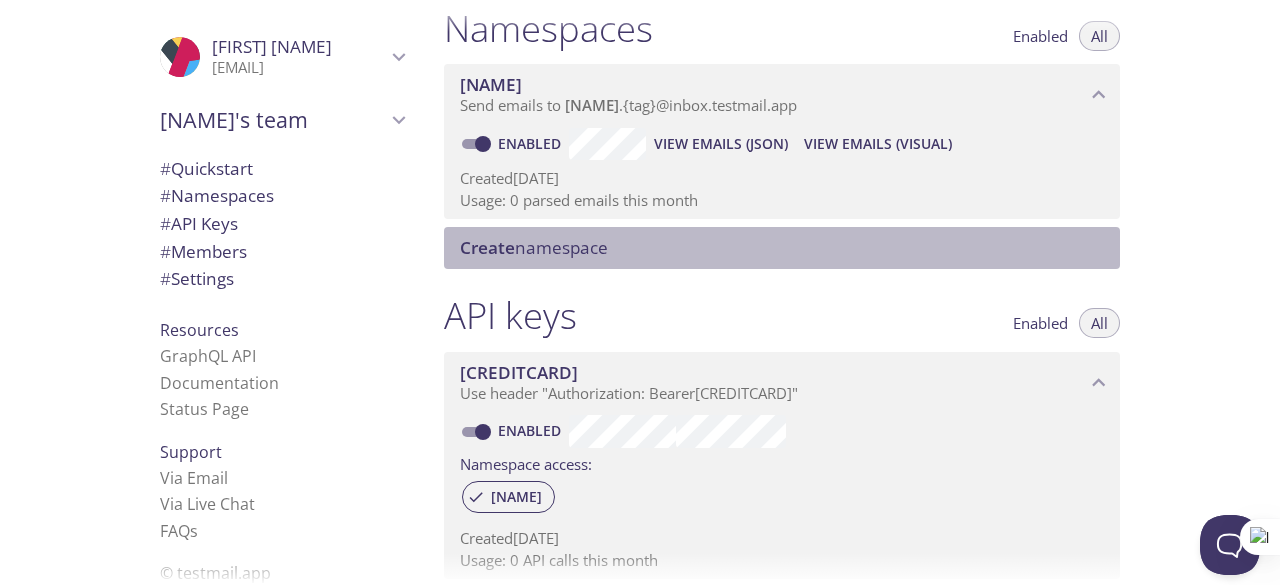 click on "Create  namespace" at bounding box center (786, 248) 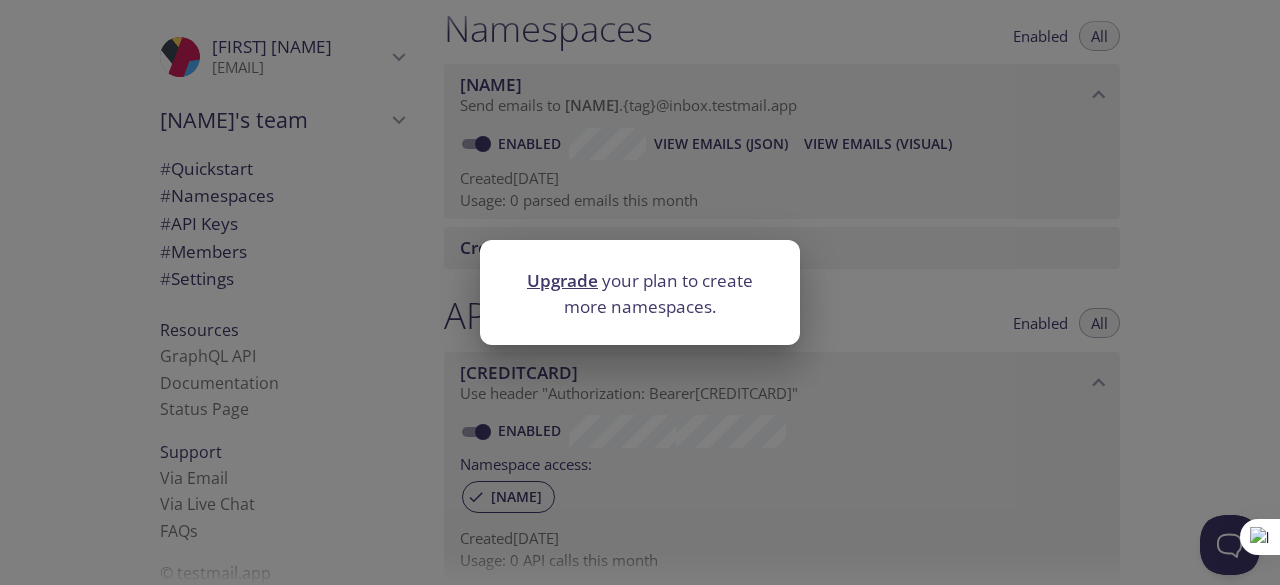 click on "Upgrade   your plan to create more namespaces." at bounding box center (640, 292) 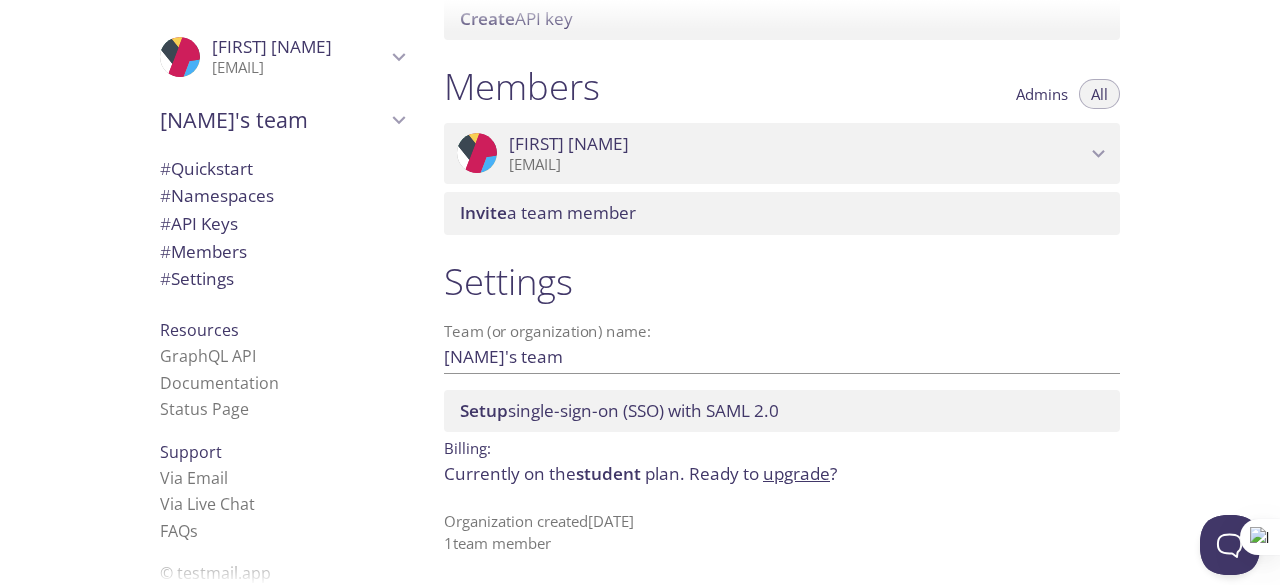 scroll, scrollTop: 836, scrollLeft: 0, axis: vertical 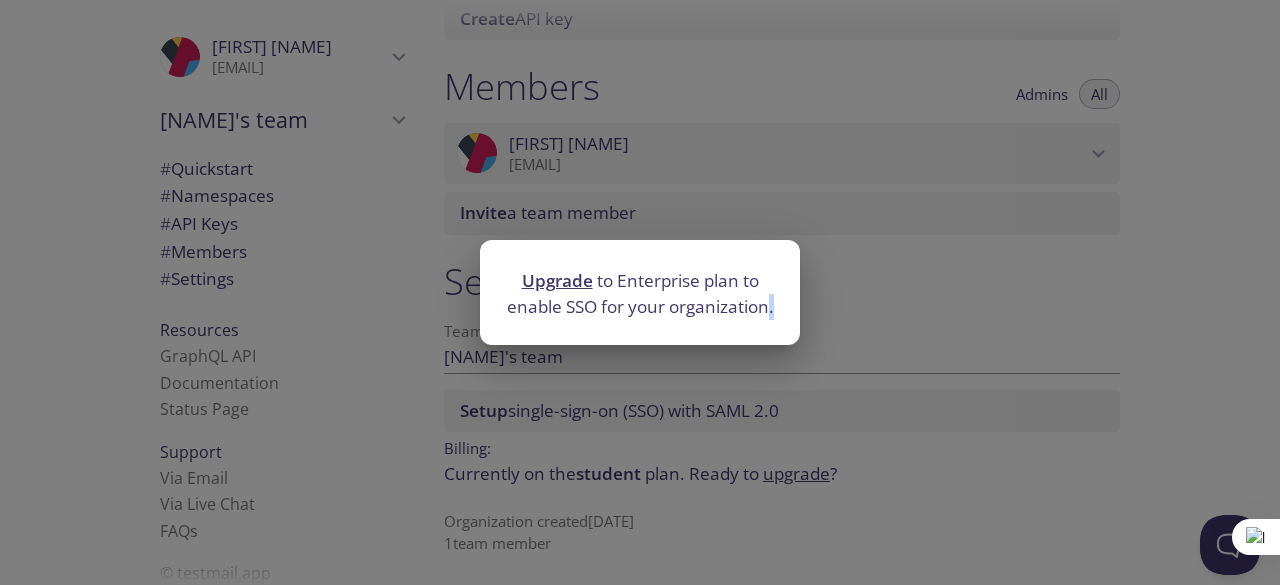 click on "Upgrade   to Enterprise plan to enable SSO for your organization." at bounding box center (640, 292) 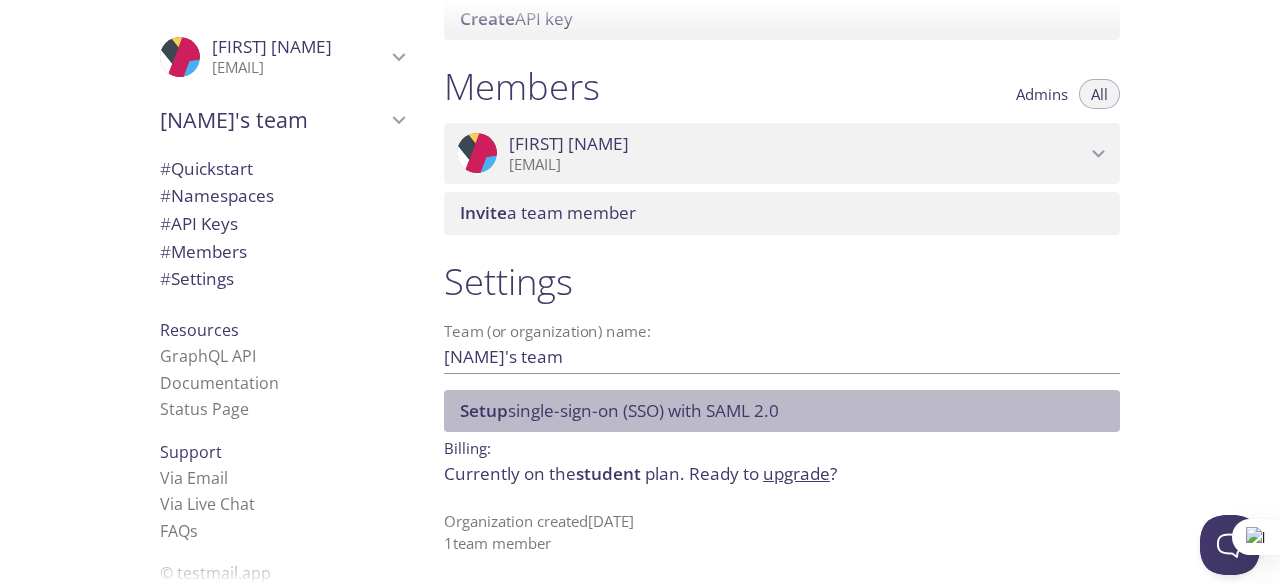 click on "Setup  single-sign-on (SSO) with SAML 2.0" at bounding box center (786, 411) 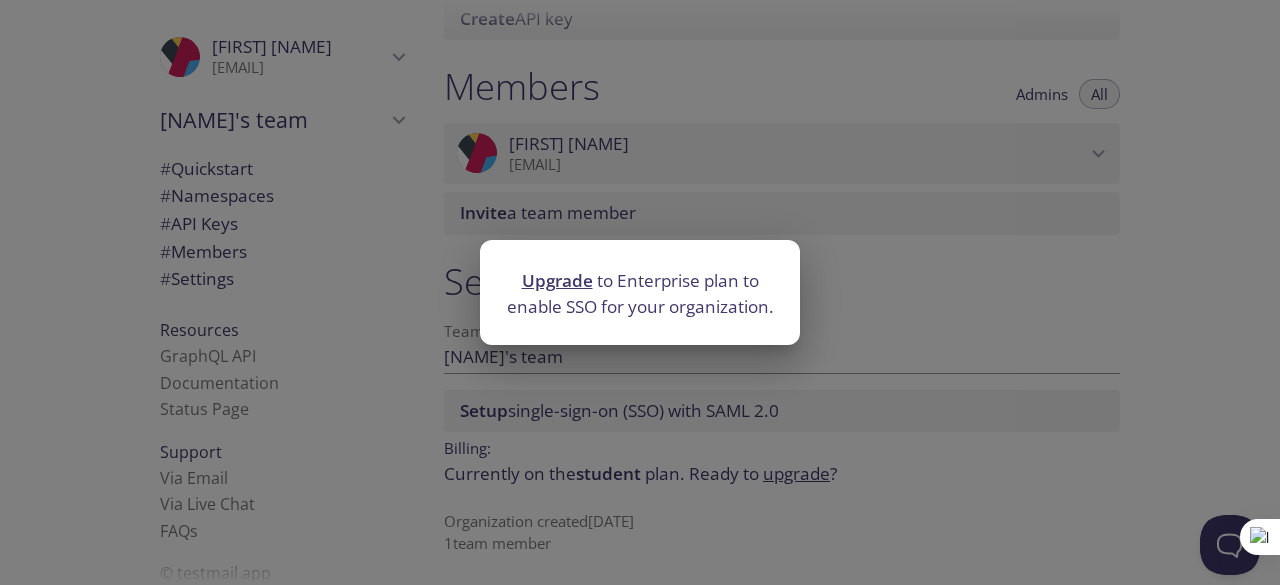 click on "Upgrade   to Enterprise plan to enable SSO for your organization." at bounding box center [640, 292] 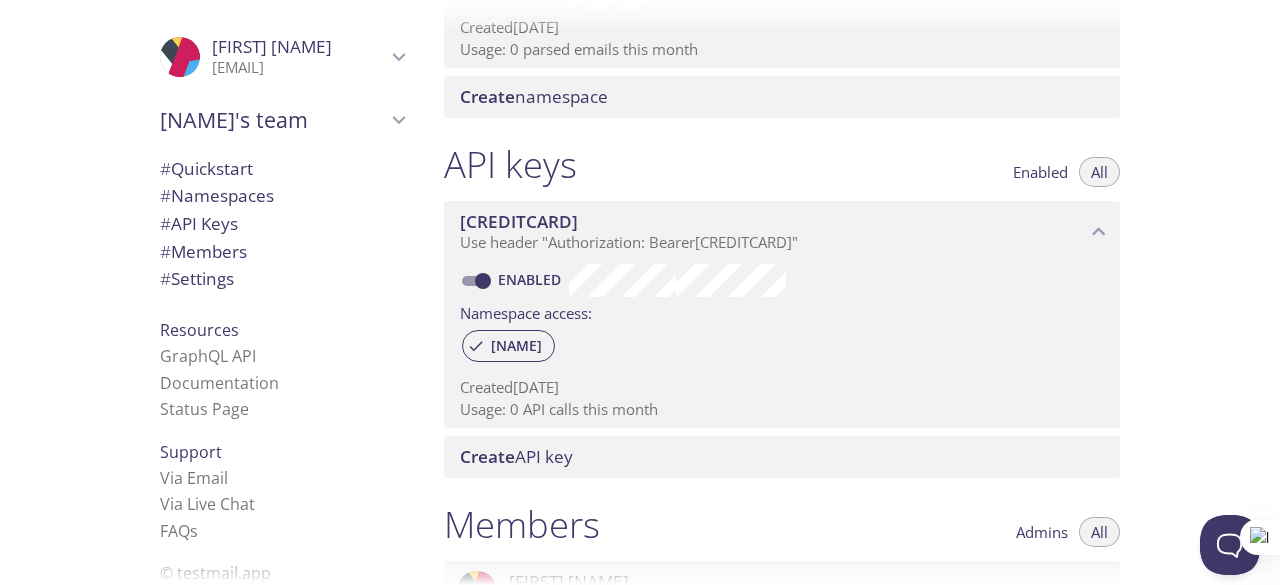 scroll, scrollTop: 0, scrollLeft: 0, axis: both 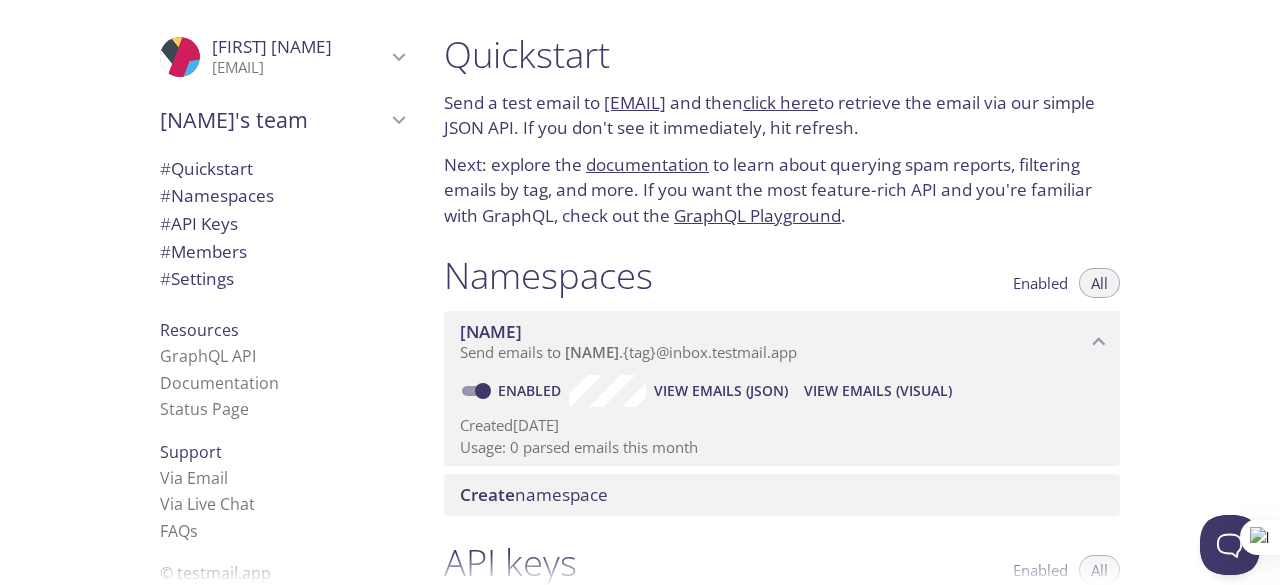 click on "Quickstart" at bounding box center (782, 54) 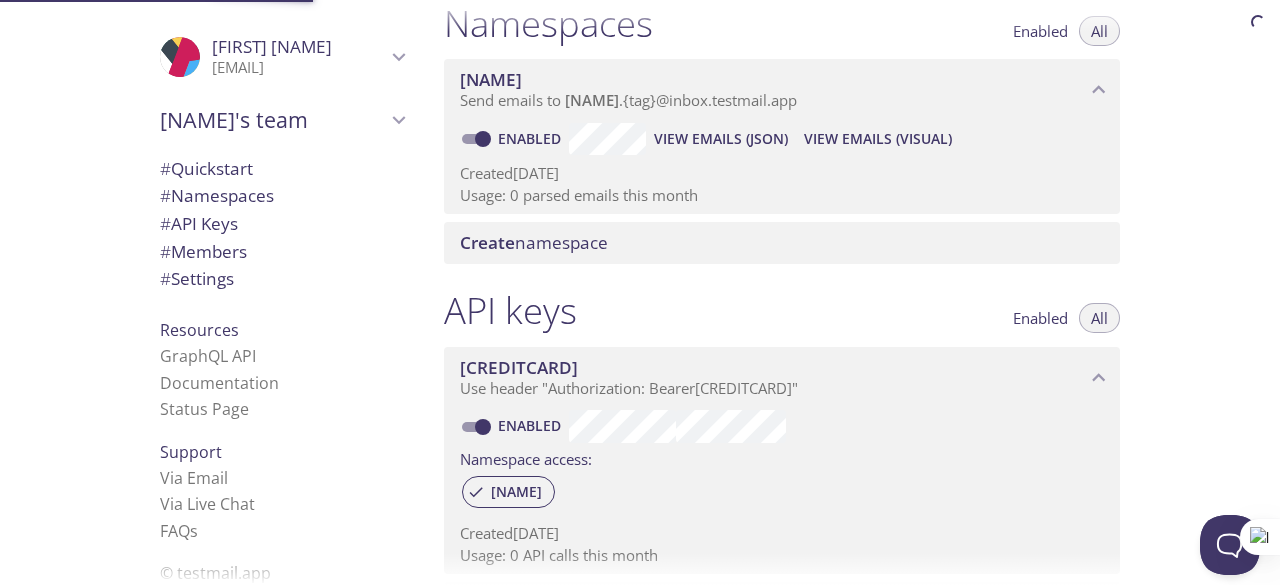 scroll, scrollTop: 252, scrollLeft: 0, axis: vertical 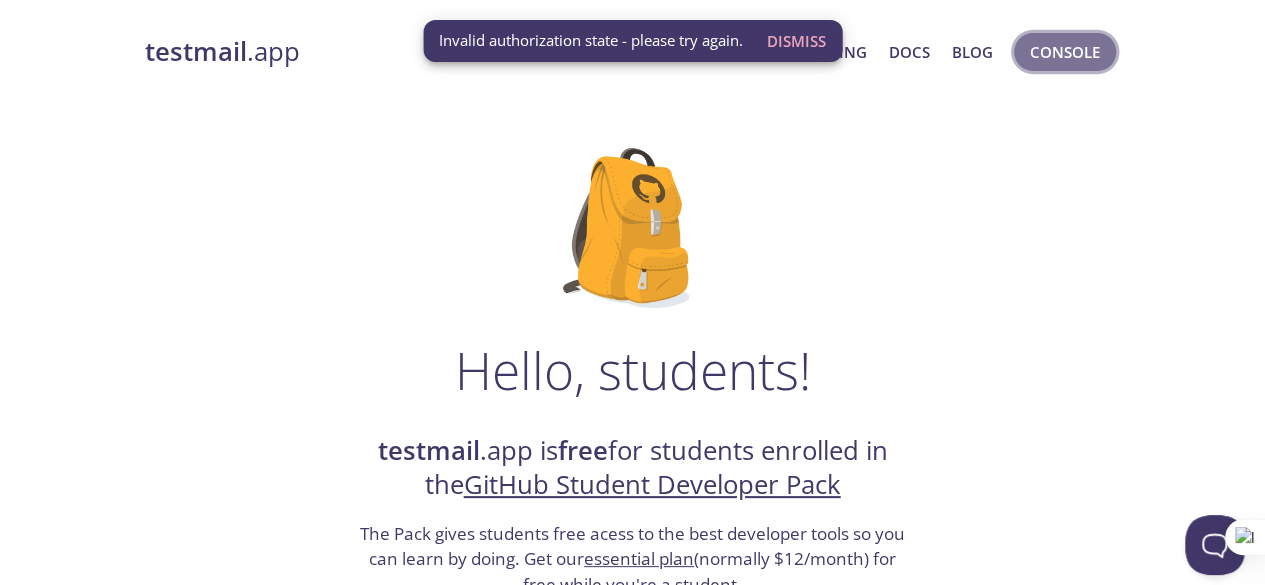 click on "Console" at bounding box center (1065, 52) 